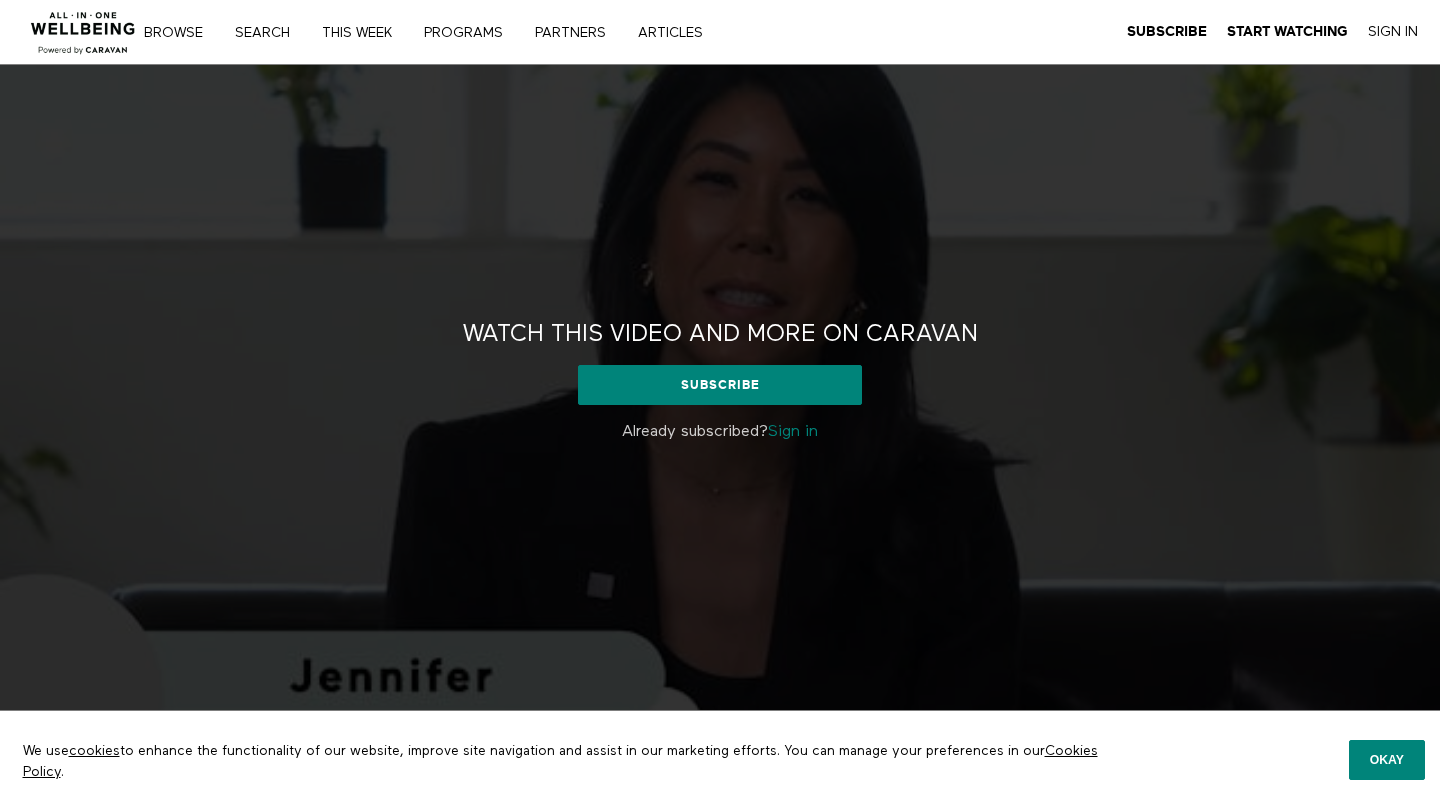 scroll, scrollTop: 36, scrollLeft: 0, axis: vertical 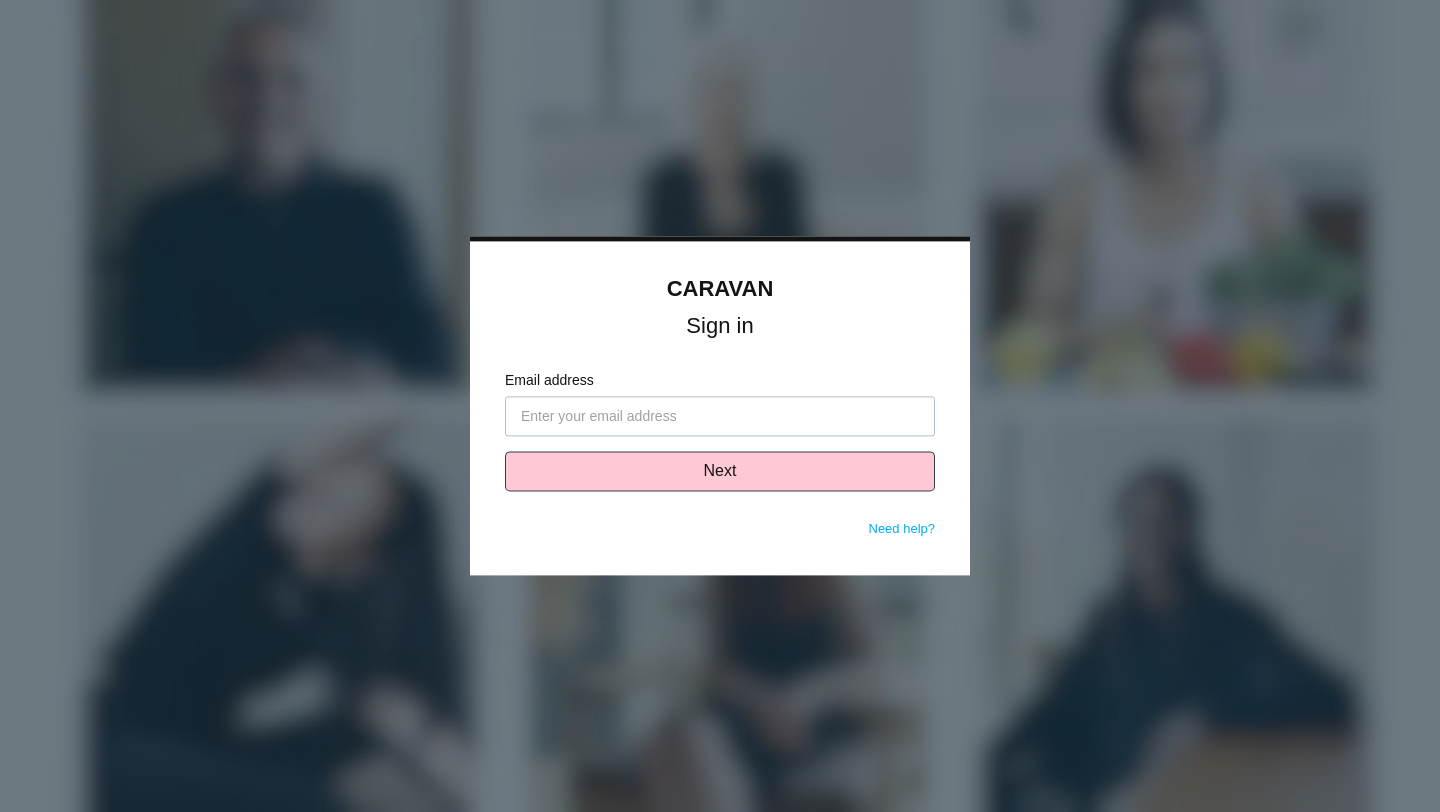 click on "Email address" at bounding box center [720, 417] 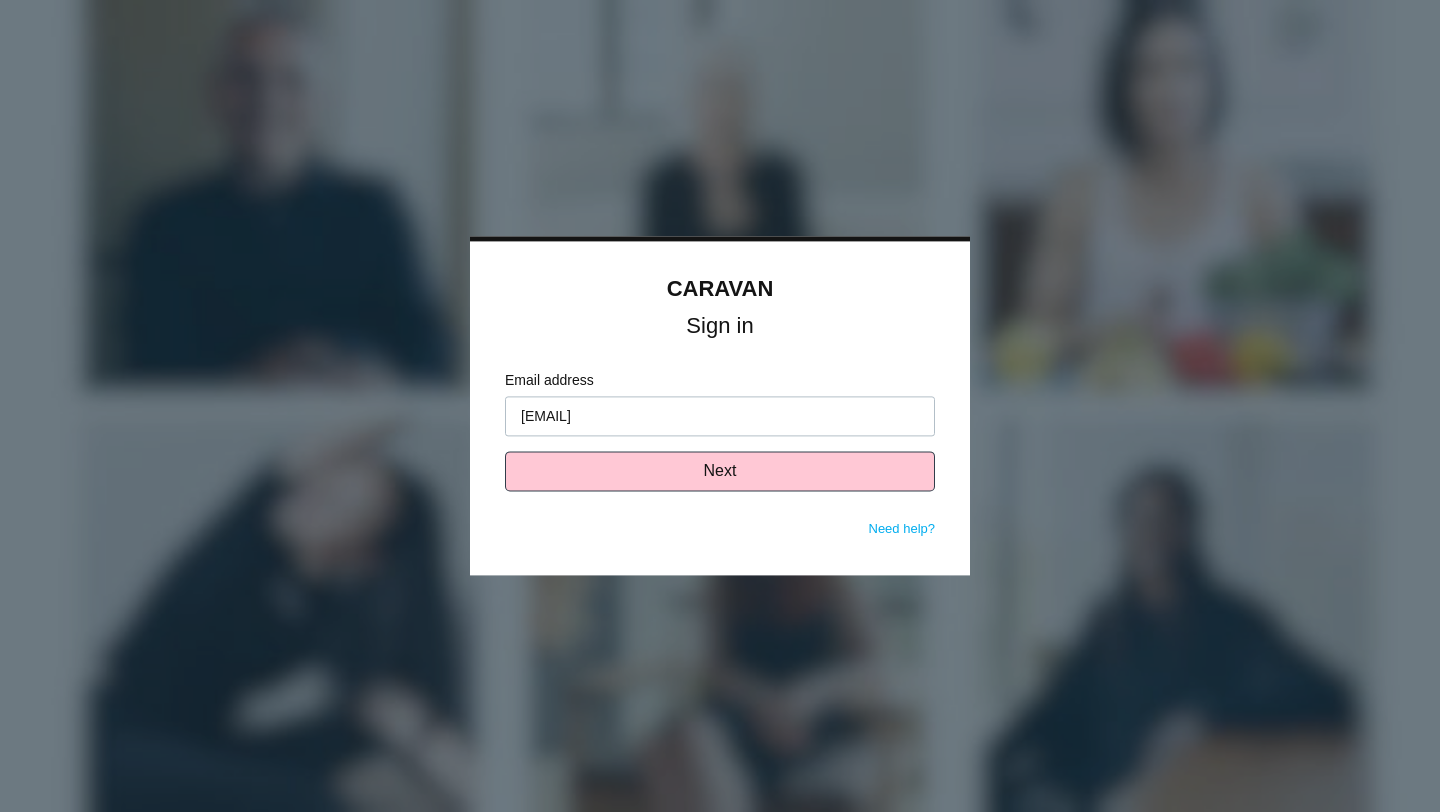 type on "madeline.newson@syd.life" 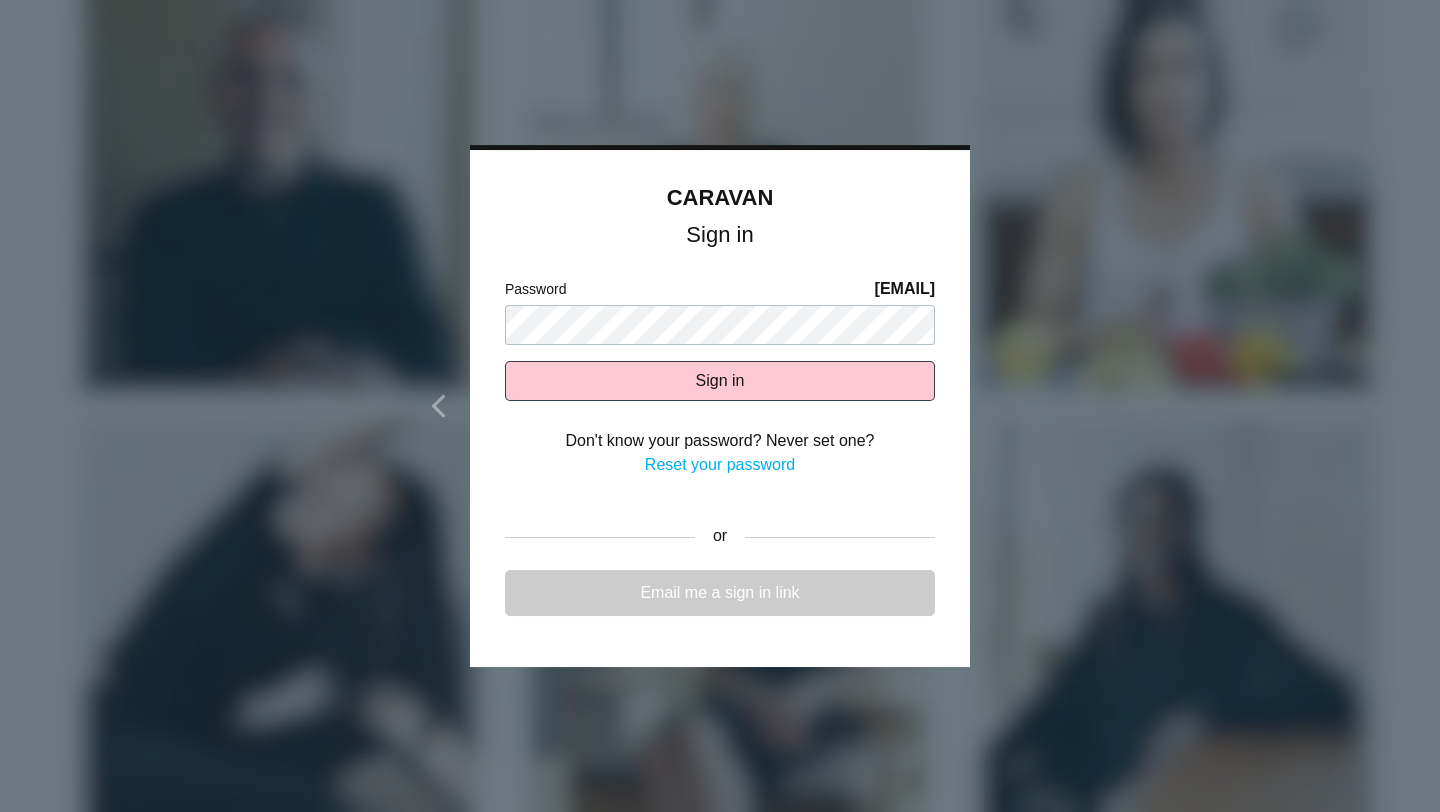 click on "Email me a sign in link" at bounding box center [720, 593] 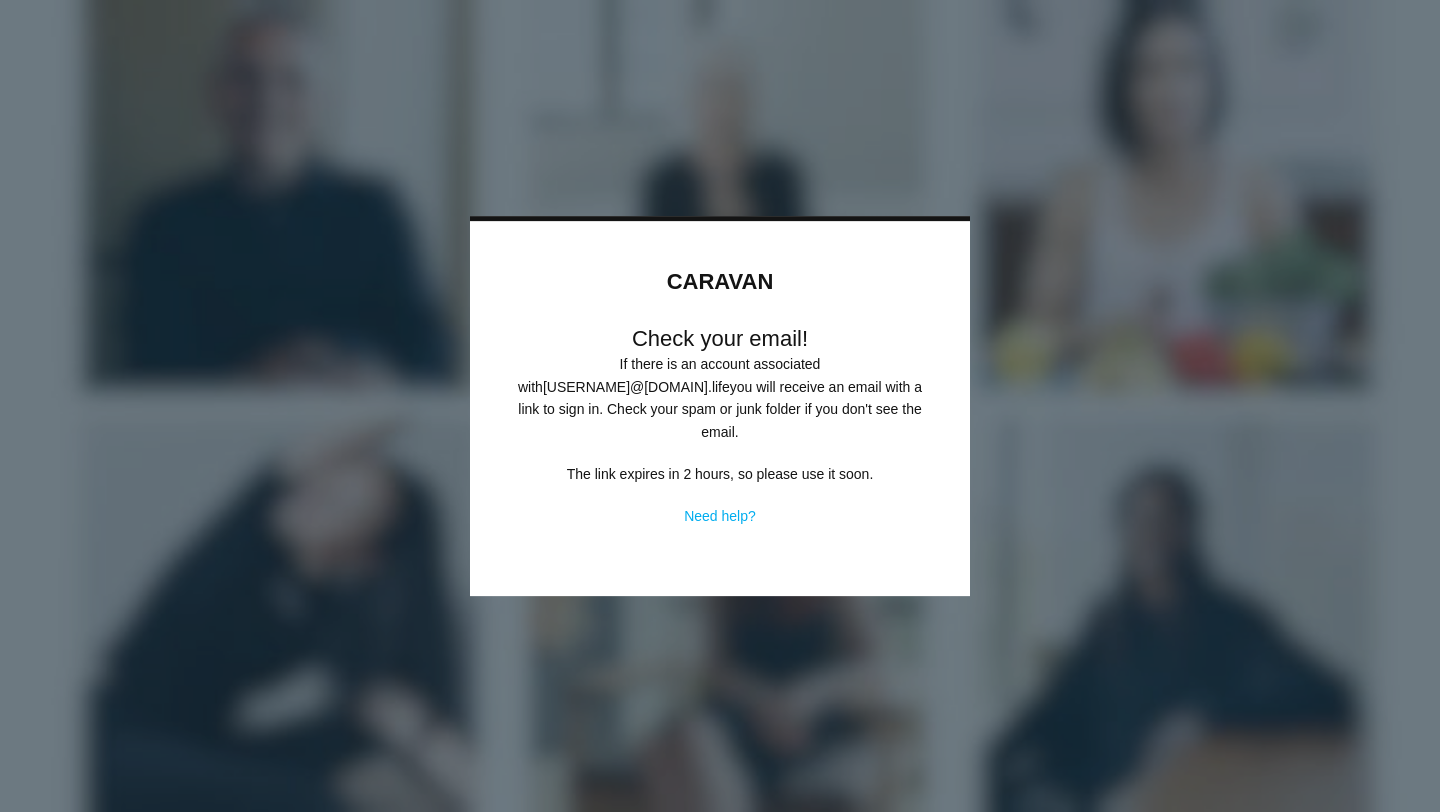 scroll, scrollTop: 0, scrollLeft: 0, axis: both 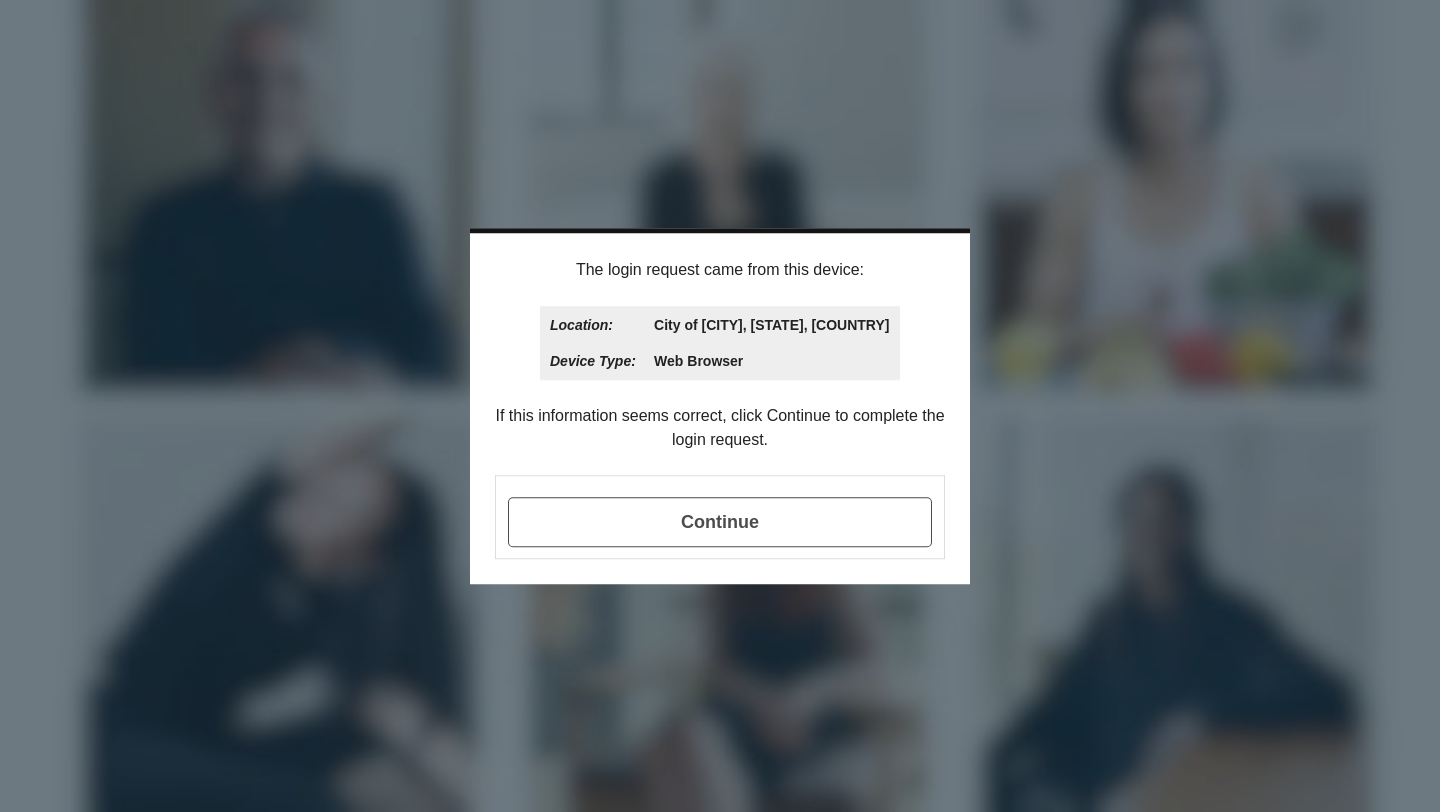 click on "Continue" at bounding box center [720, 517] 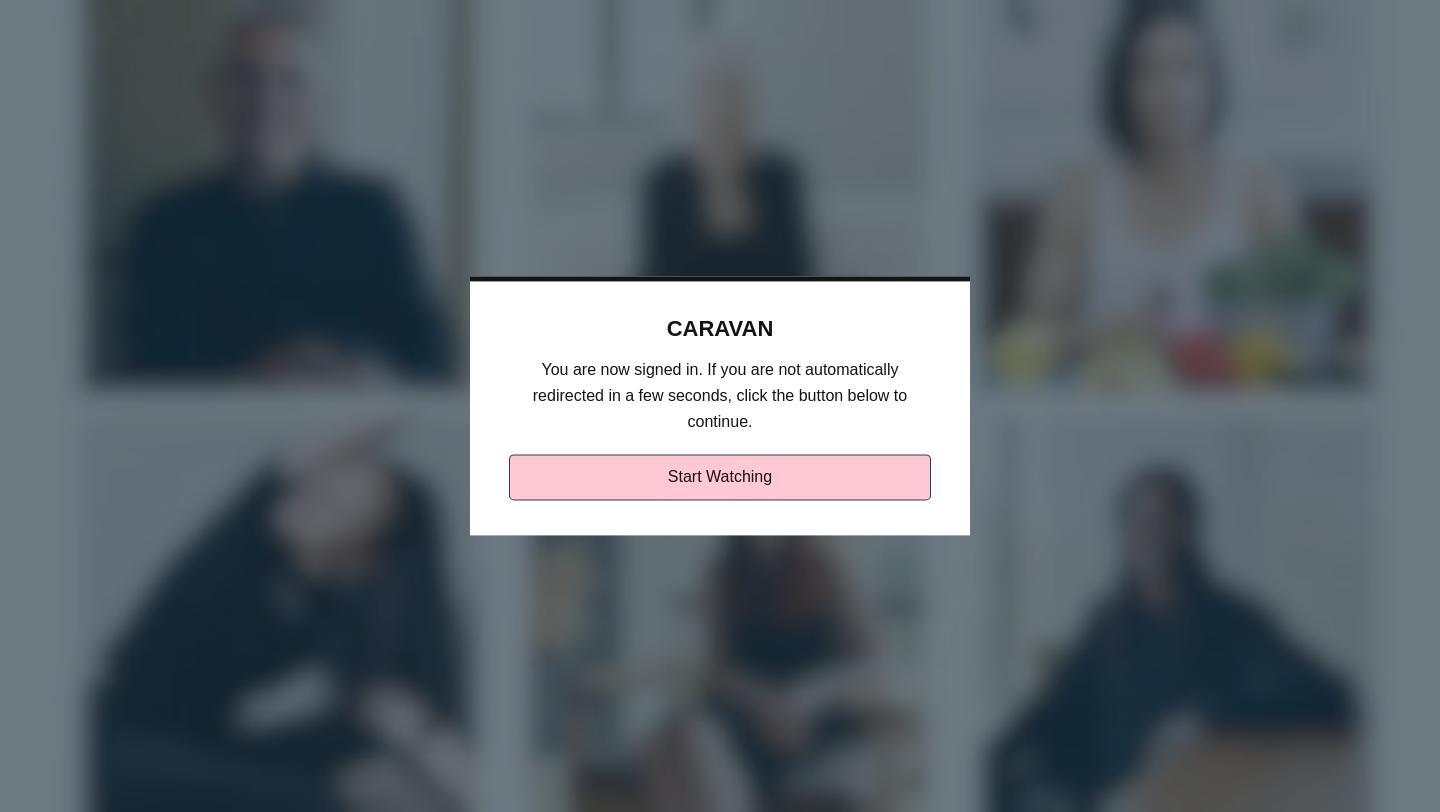 scroll, scrollTop: 0, scrollLeft: 0, axis: both 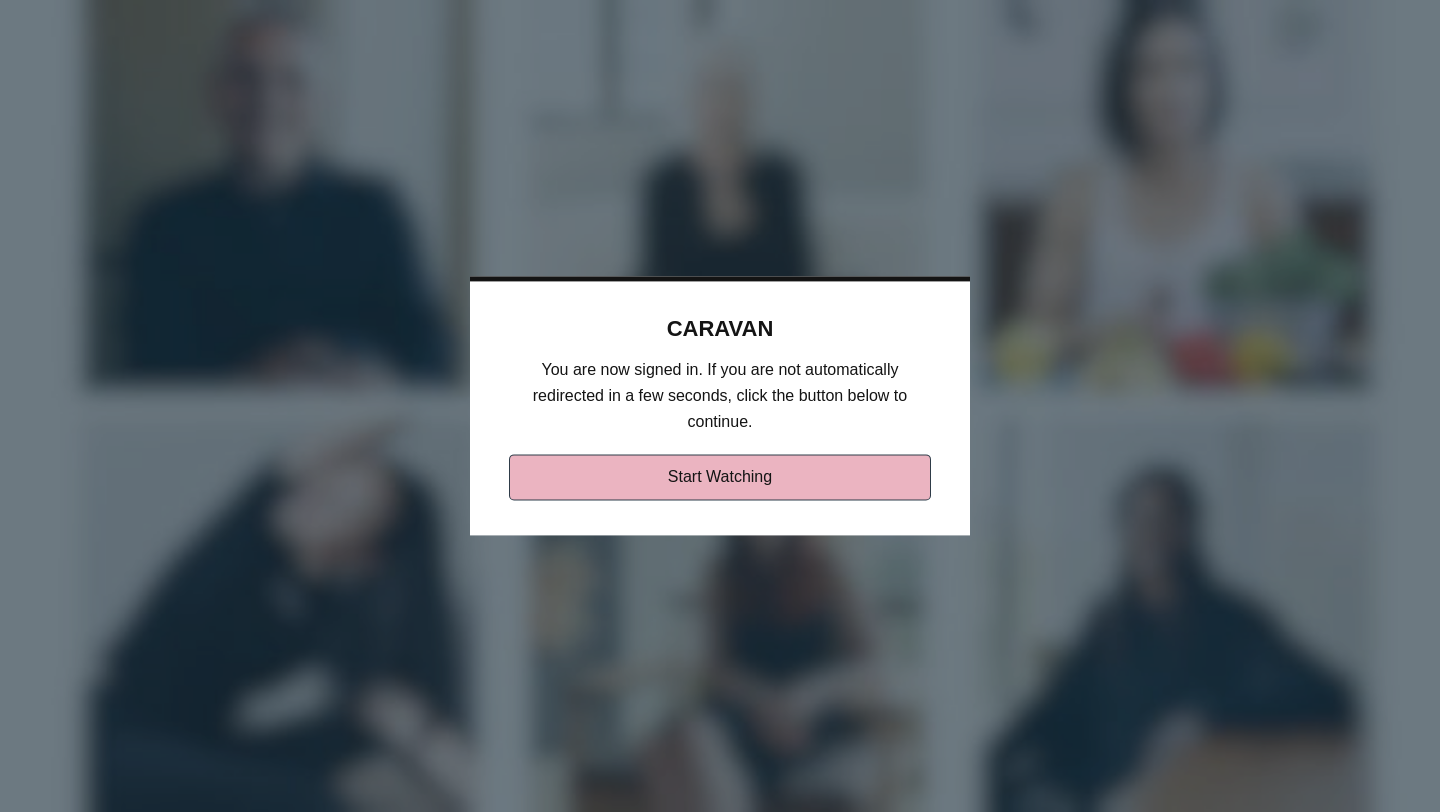 click on "Start Watching" at bounding box center [720, 478] 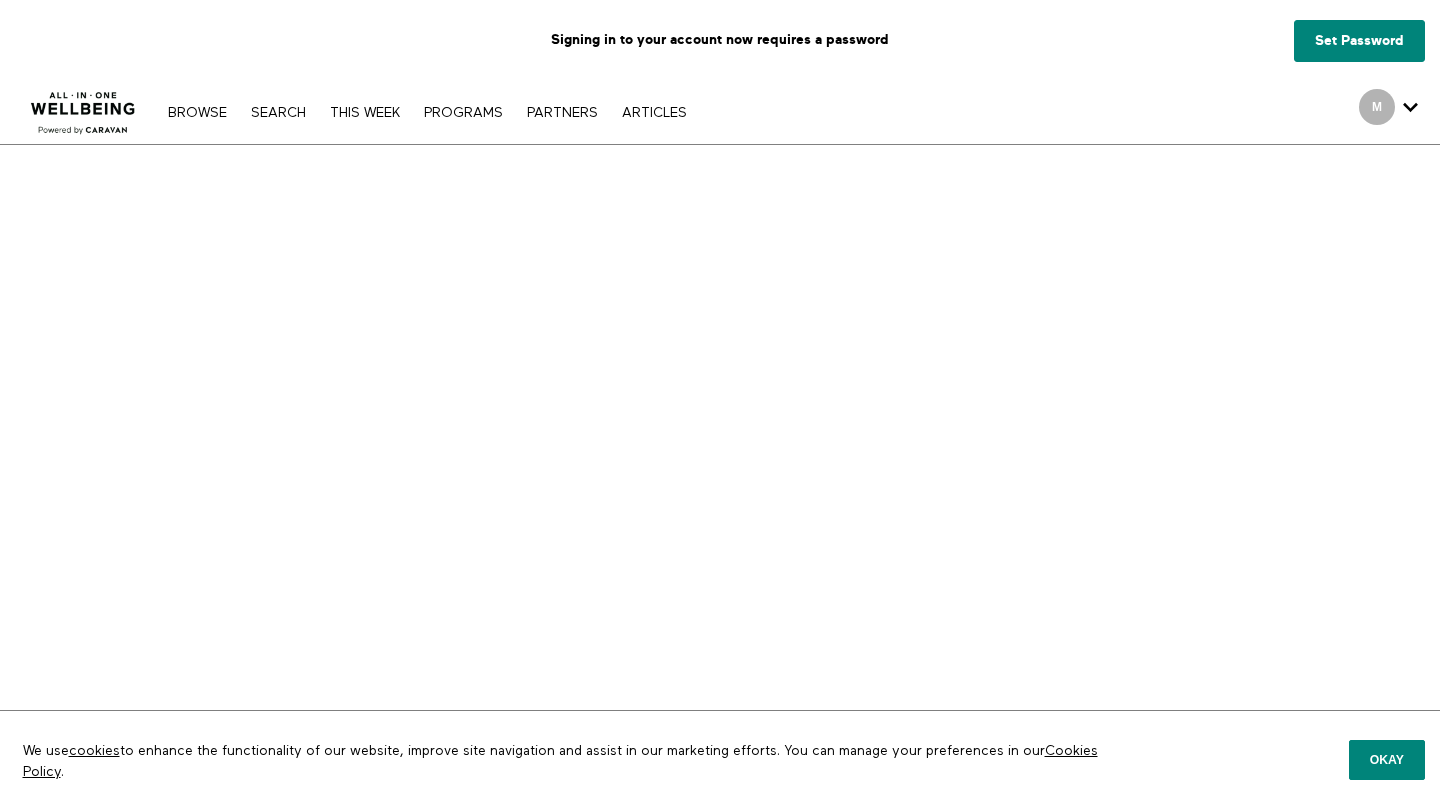 scroll, scrollTop: 0, scrollLeft: 0, axis: both 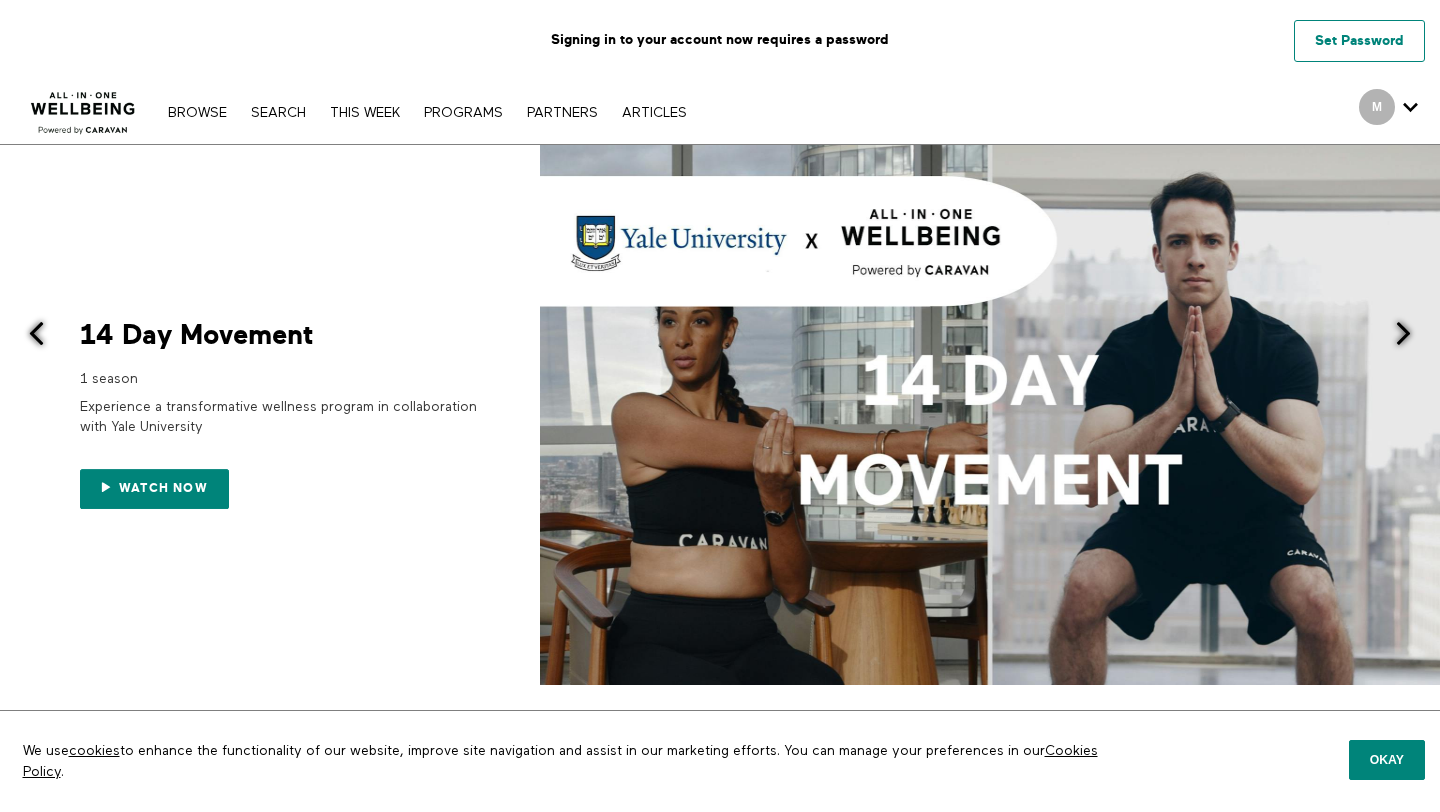 click on "Set Password" at bounding box center [1359, 41] 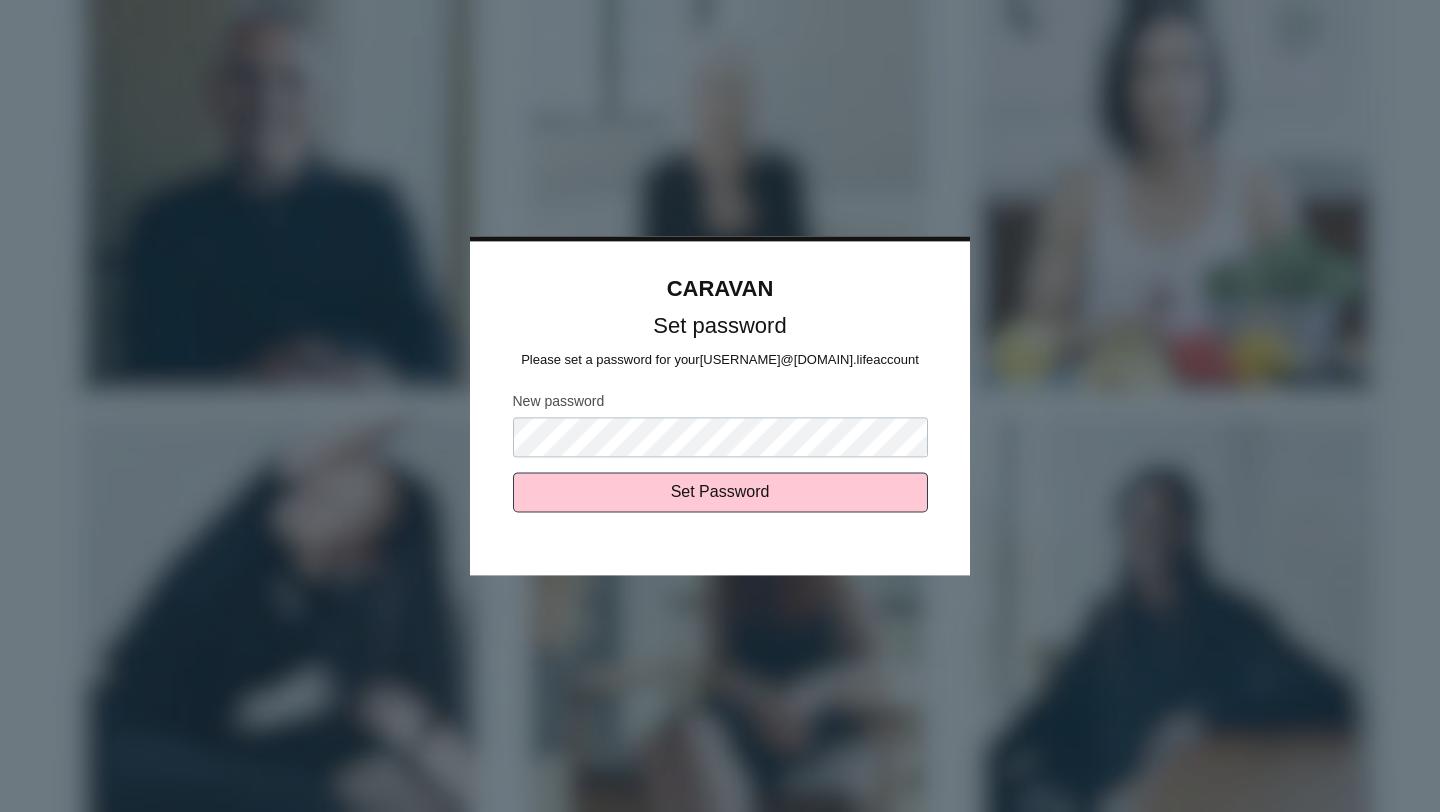scroll, scrollTop: 0, scrollLeft: 0, axis: both 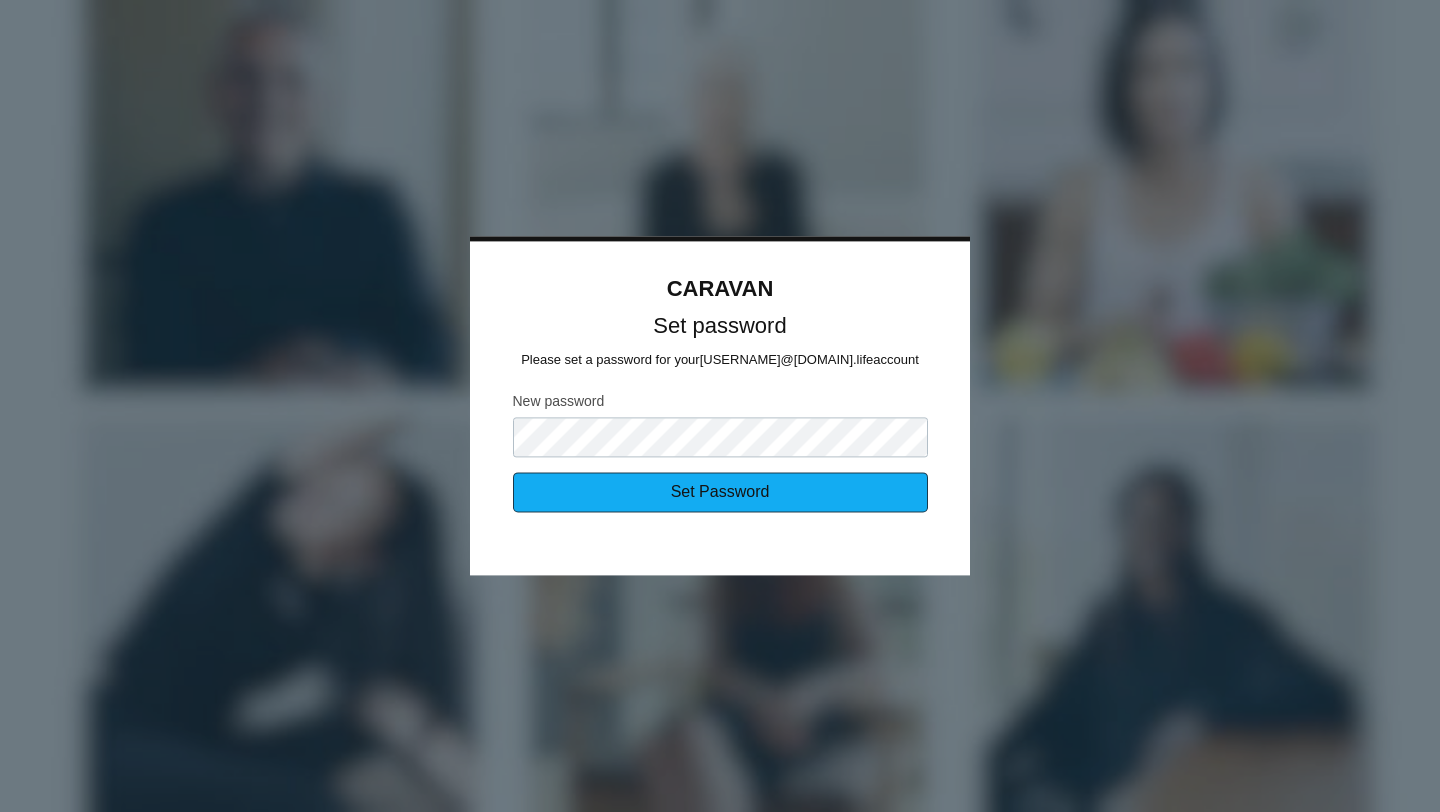 click on "Set Password" at bounding box center [720, 493] 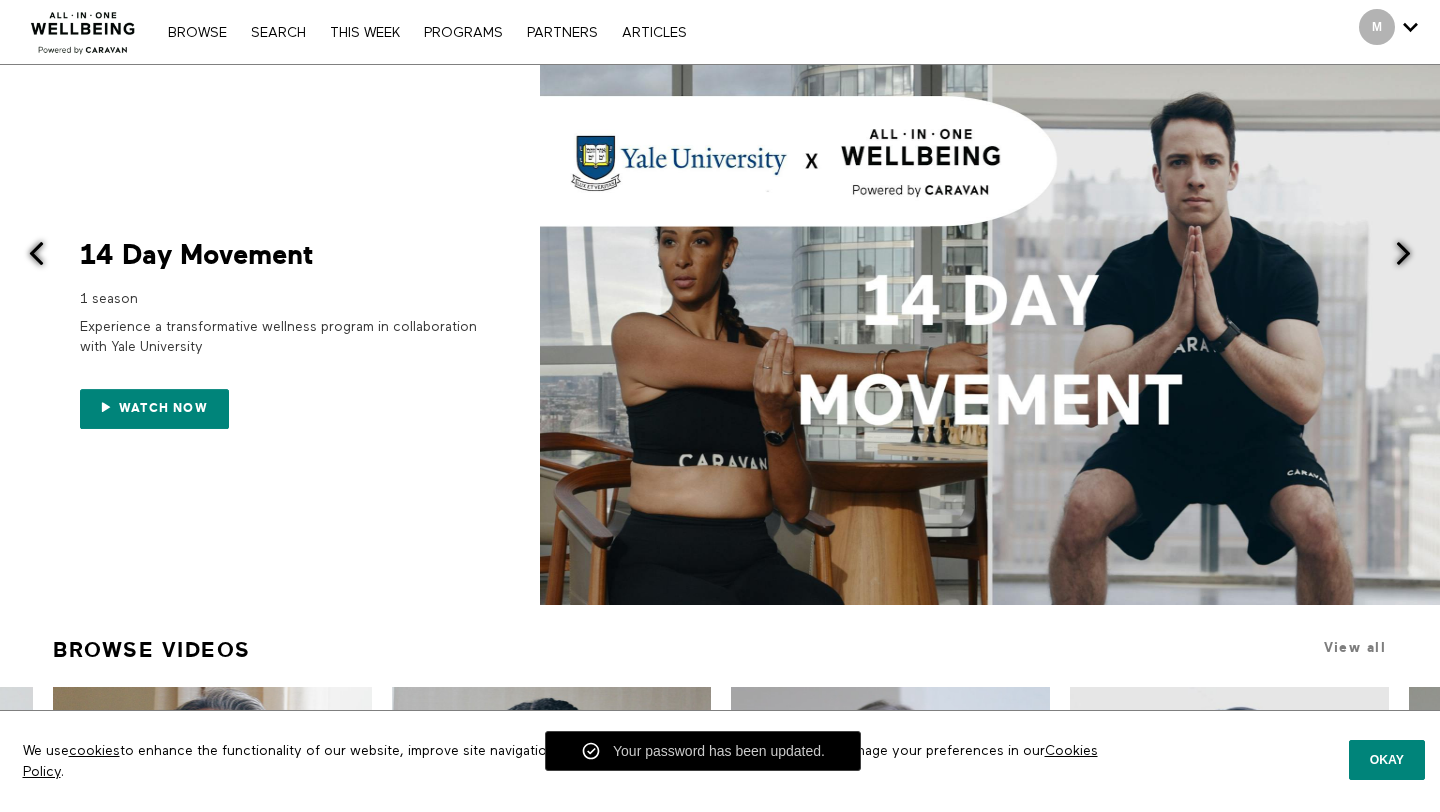 scroll, scrollTop: 0, scrollLeft: 0, axis: both 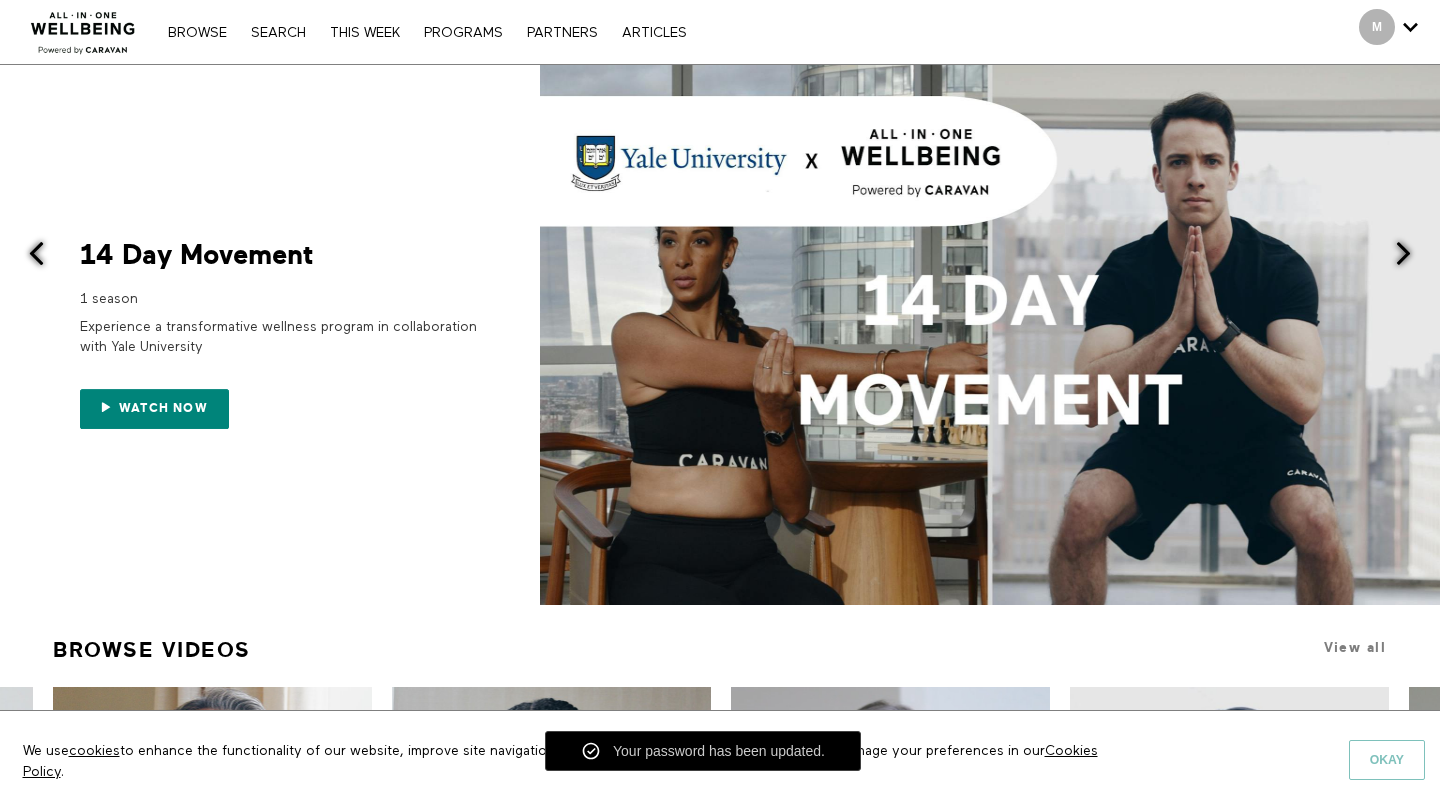 click on "Okay" at bounding box center (1387, 760) 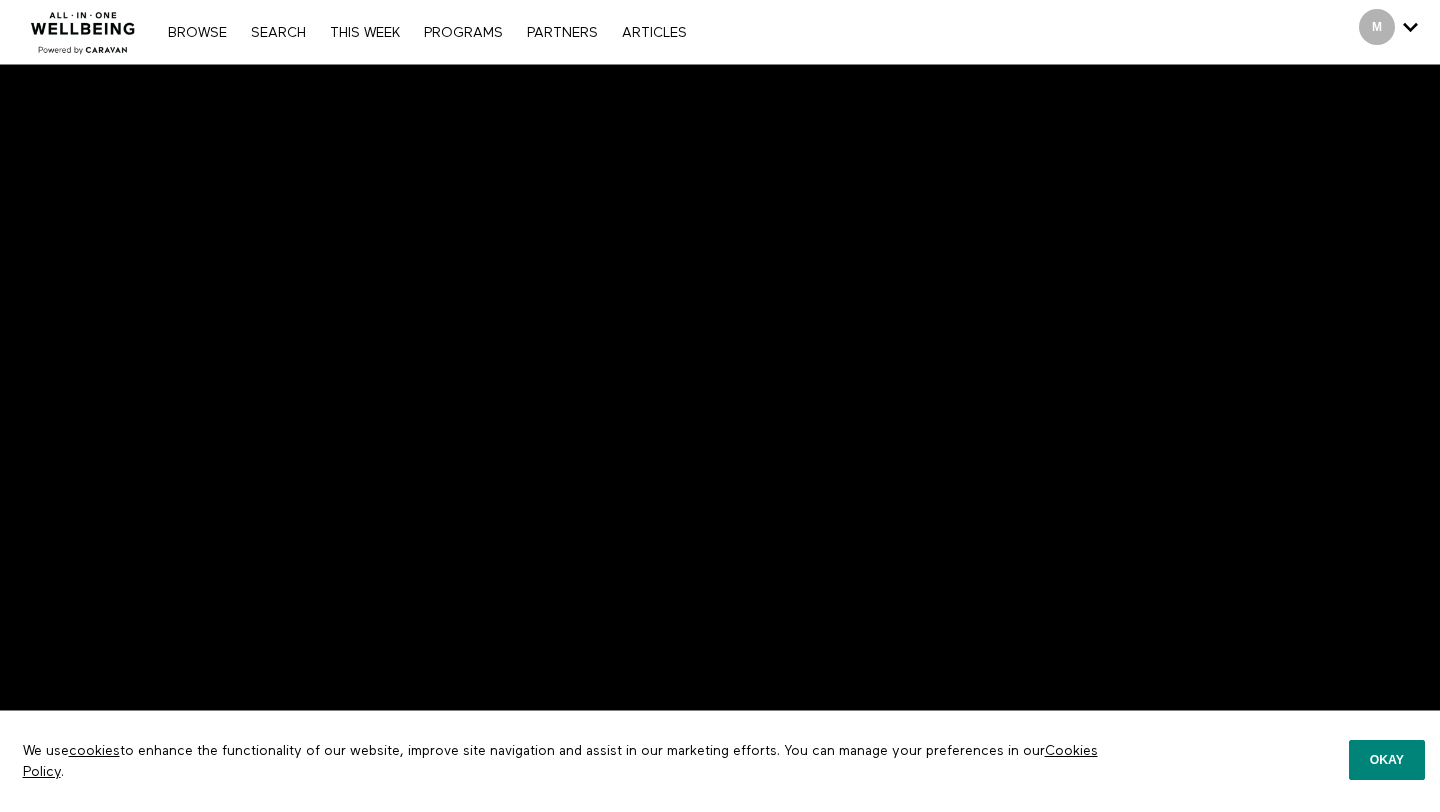 scroll, scrollTop: 0, scrollLeft: 0, axis: both 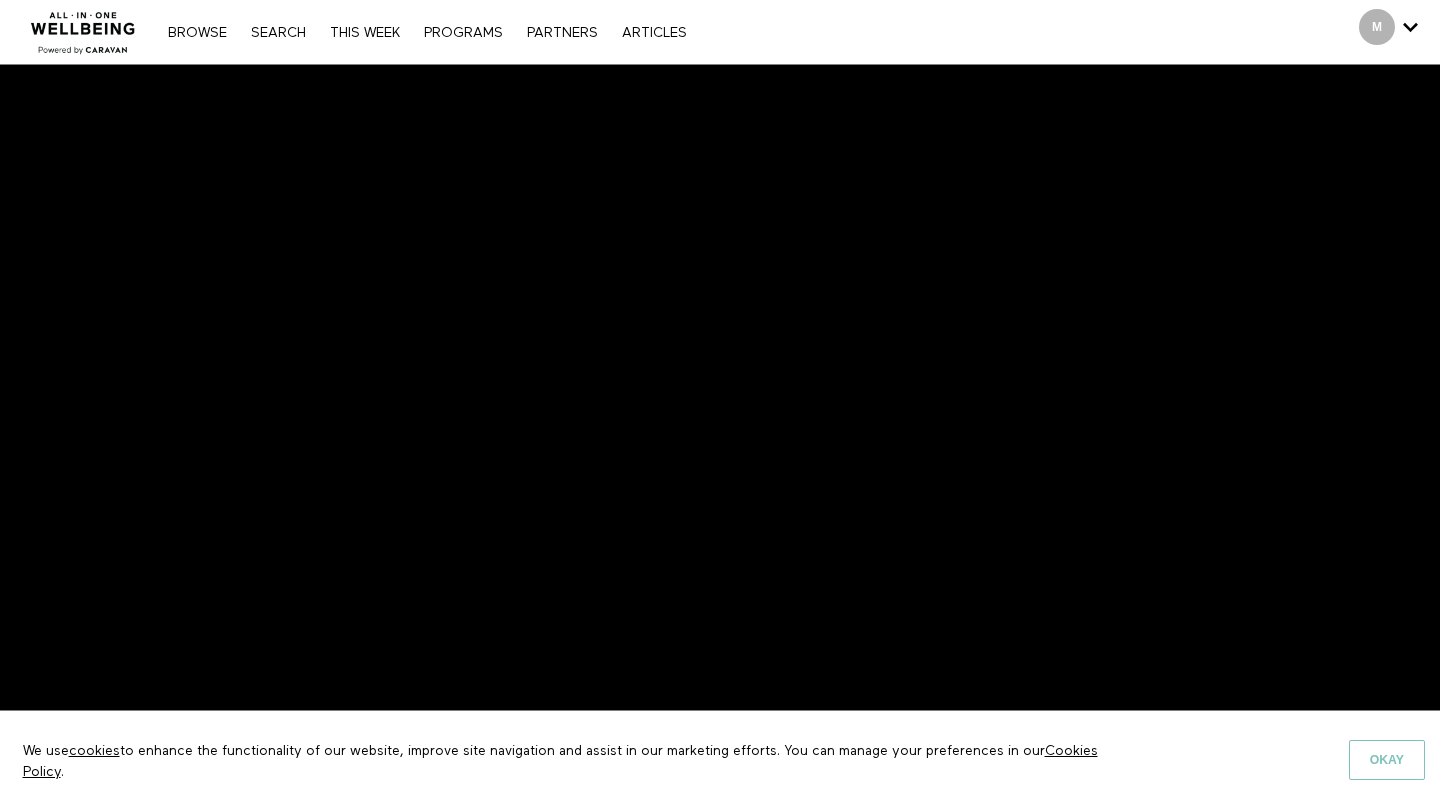 click on "Okay" at bounding box center (1387, 760) 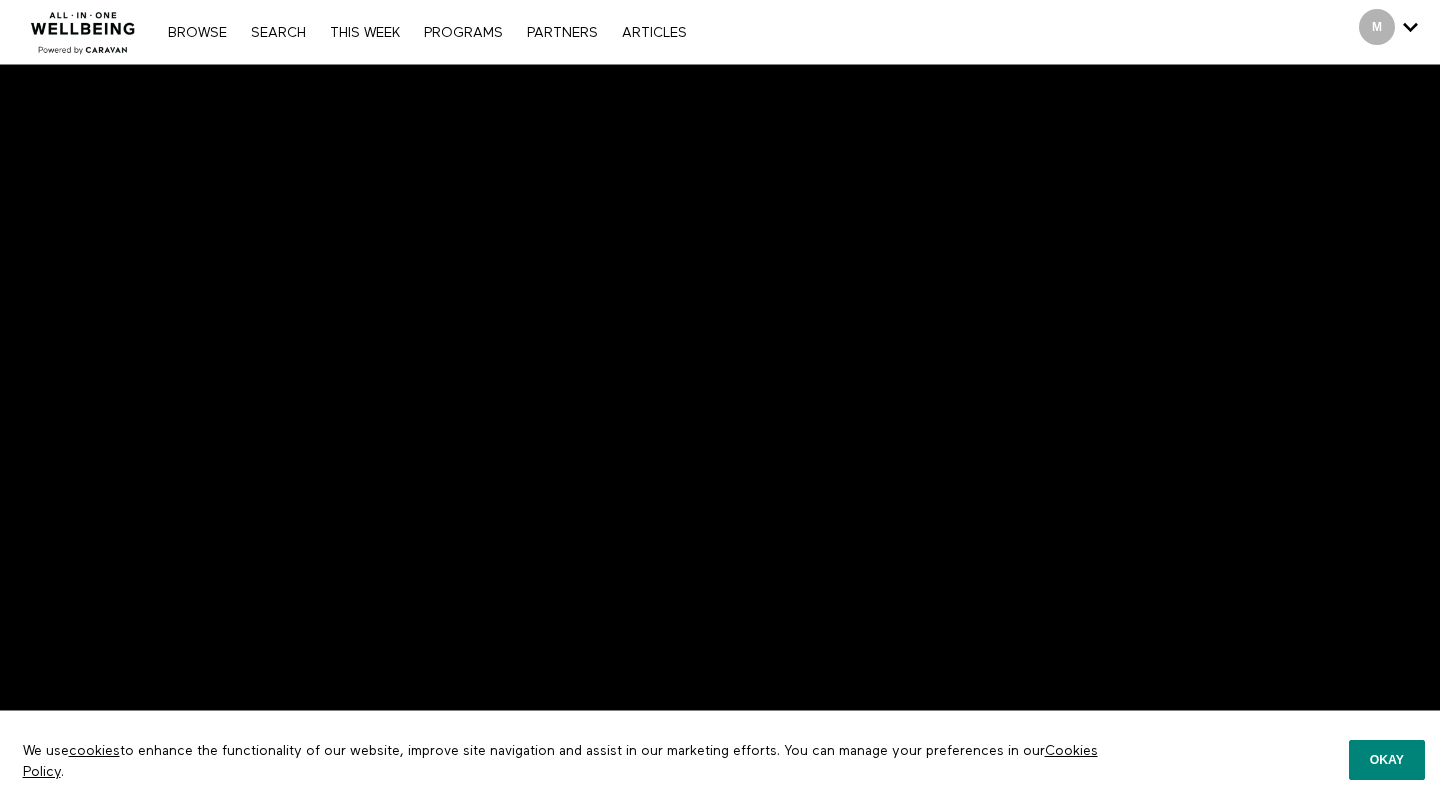 scroll, scrollTop: 0, scrollLeft: 0, axis: both 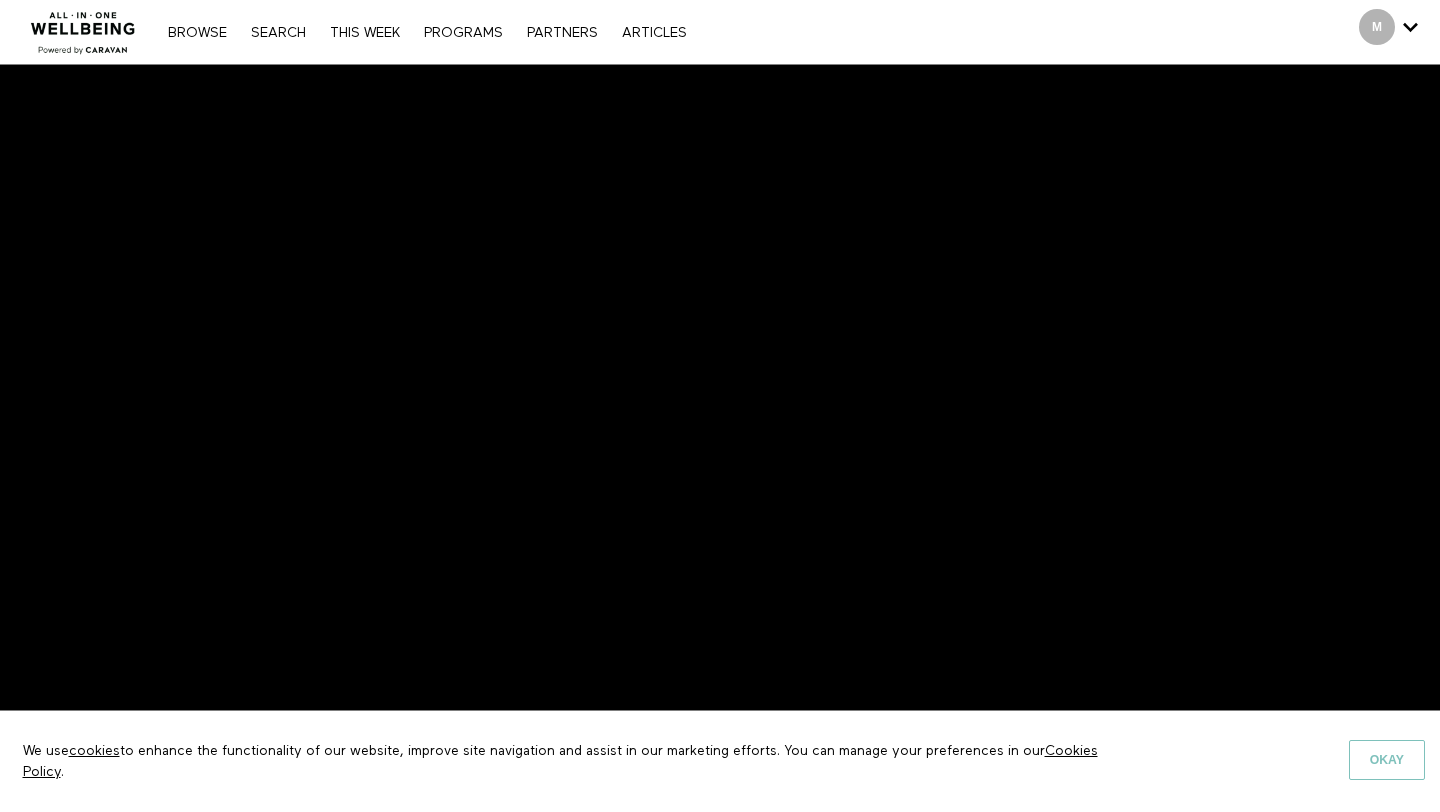 click on "Okay" at bounding box center (1387, 760) 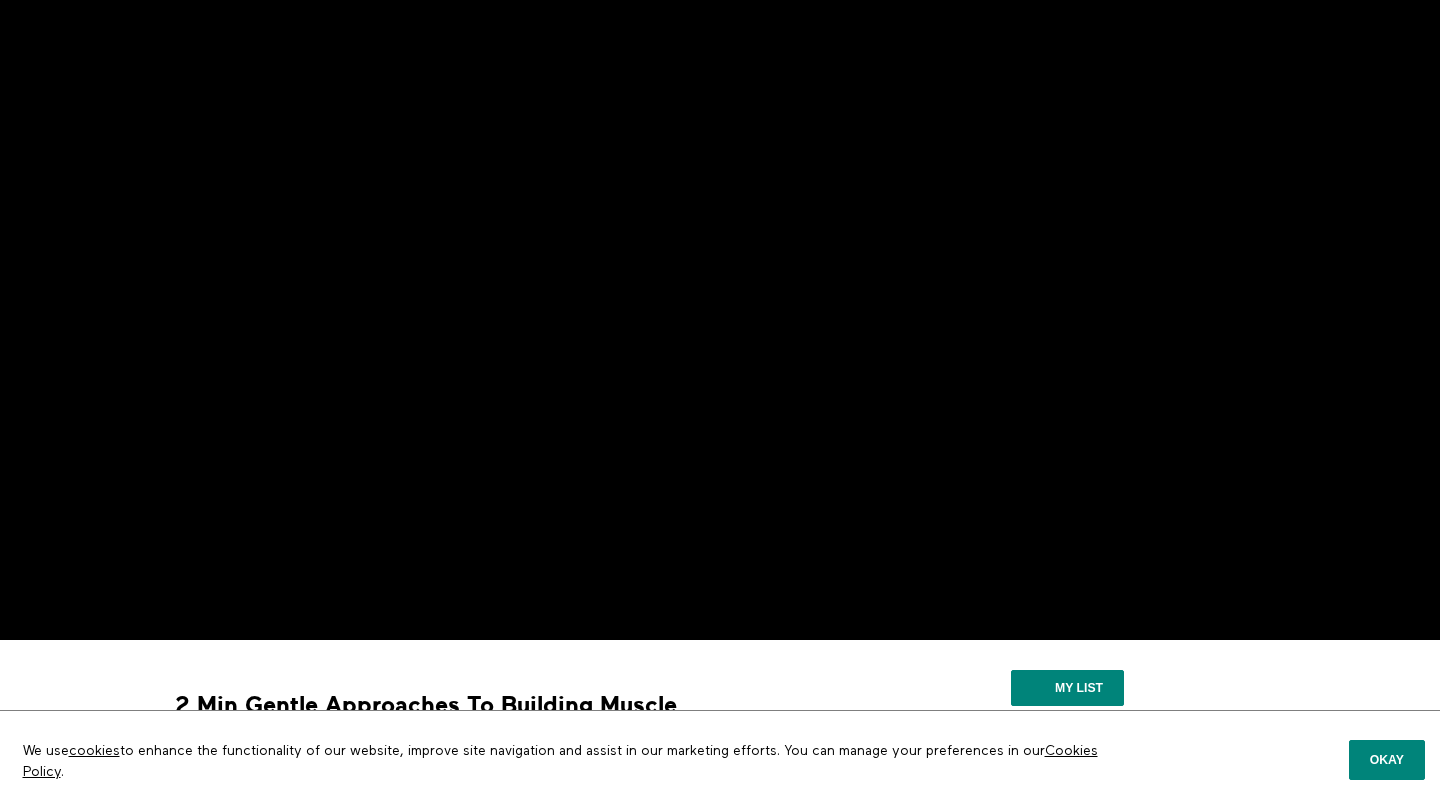 scroll, scrollTop: 80, scrollLeft: 0, axis: vertical 